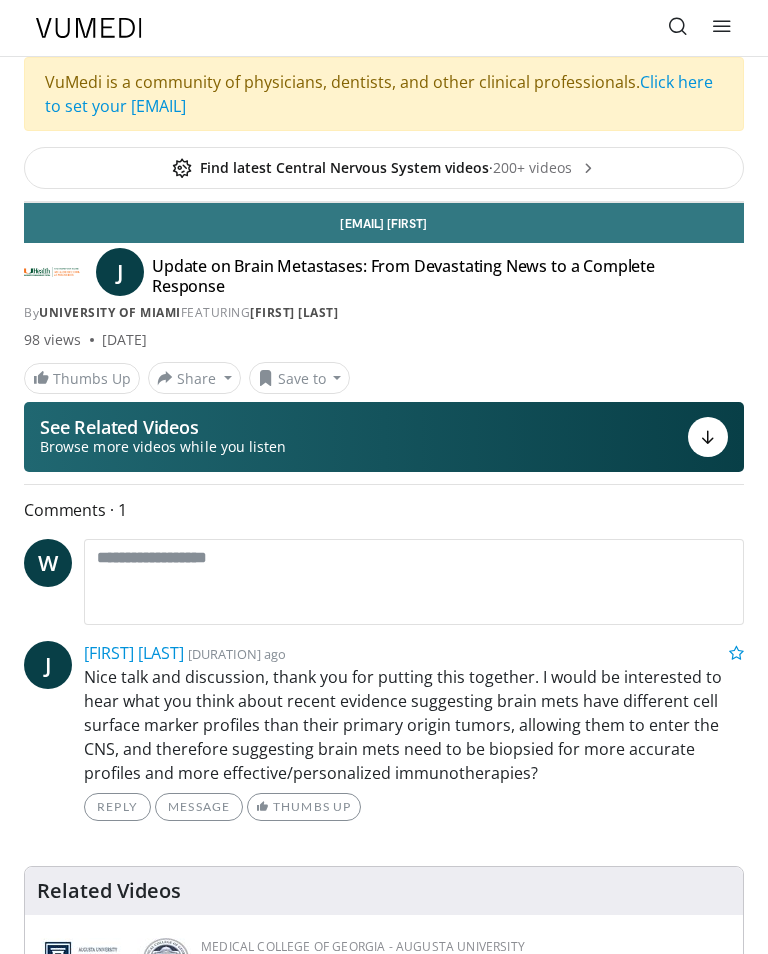 scroll, scrollTop: 0, scrollLeft: 0, axis: both 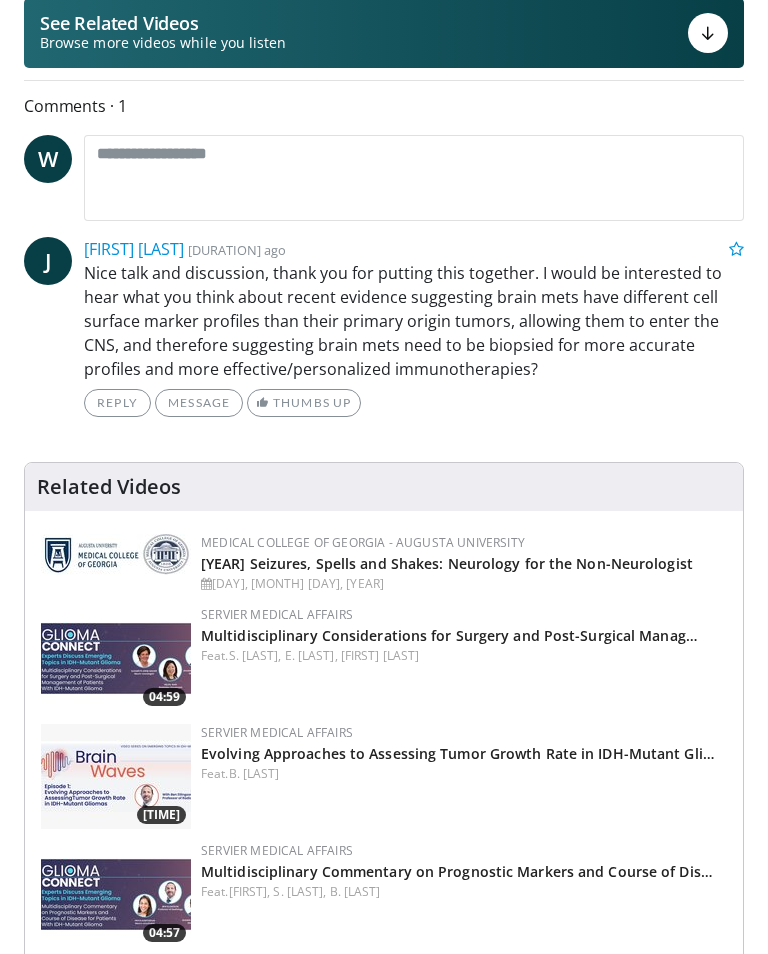 click on "2025 Seizures, Spells and Shakes: Neurology for the Non-Neurologist" at bounding box center (447, 563) 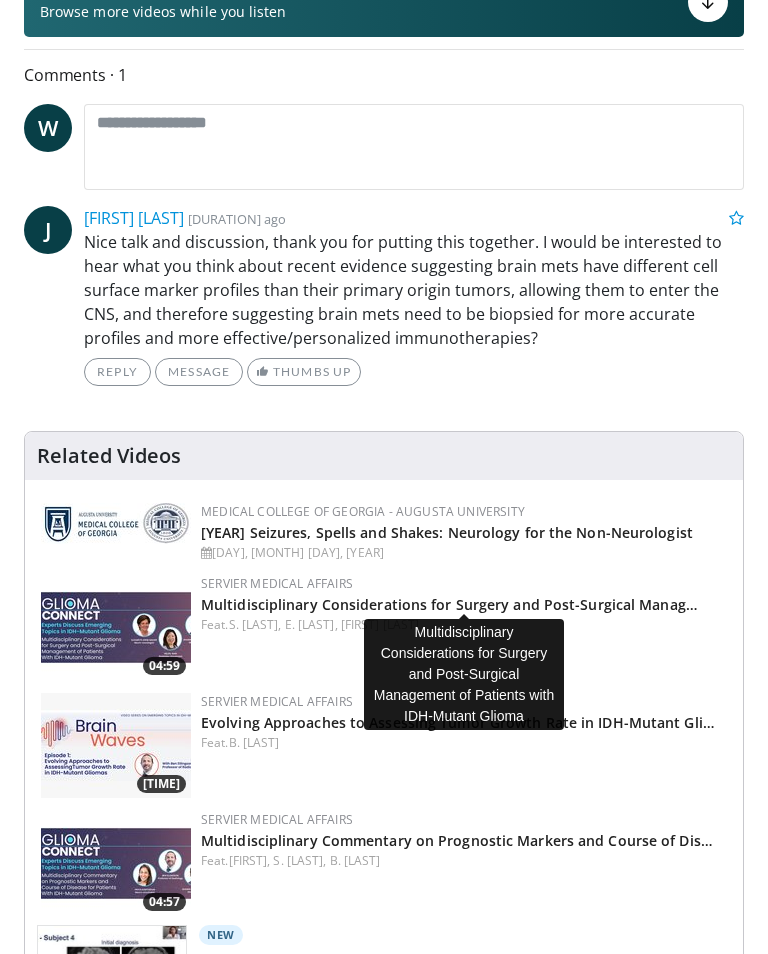 click on "Multidisciplinary Considerations for Surgery and Post-Surgical Manag…" at bounding box center [449, 604] 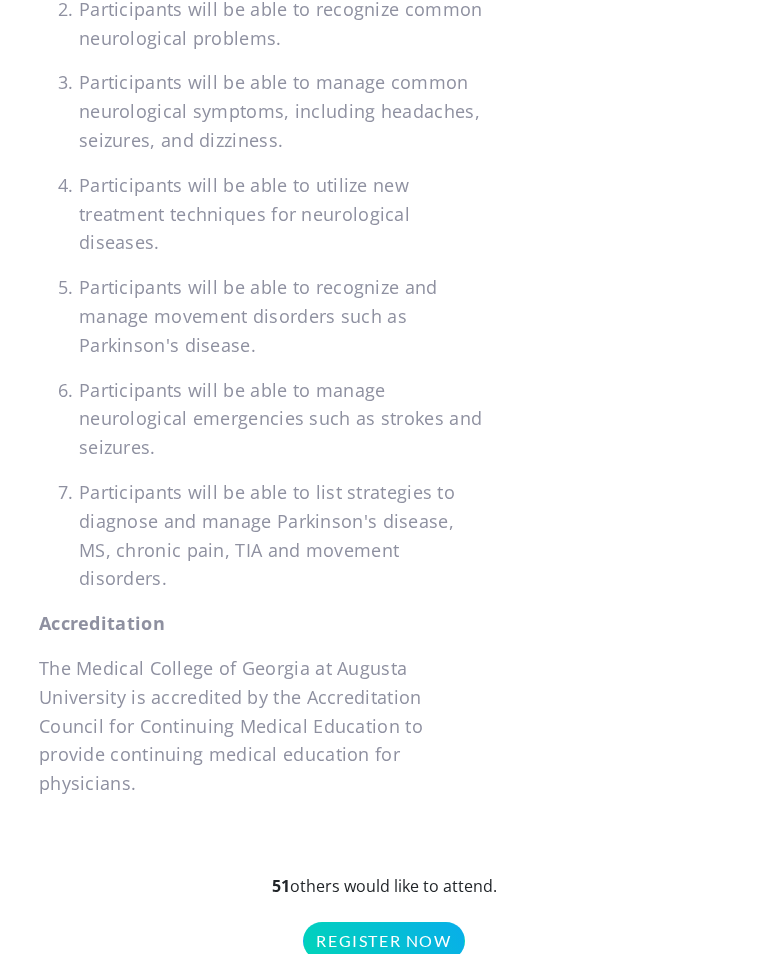 scroll, scrollTop: 1936, scrollLeft: 0, axis: vertical 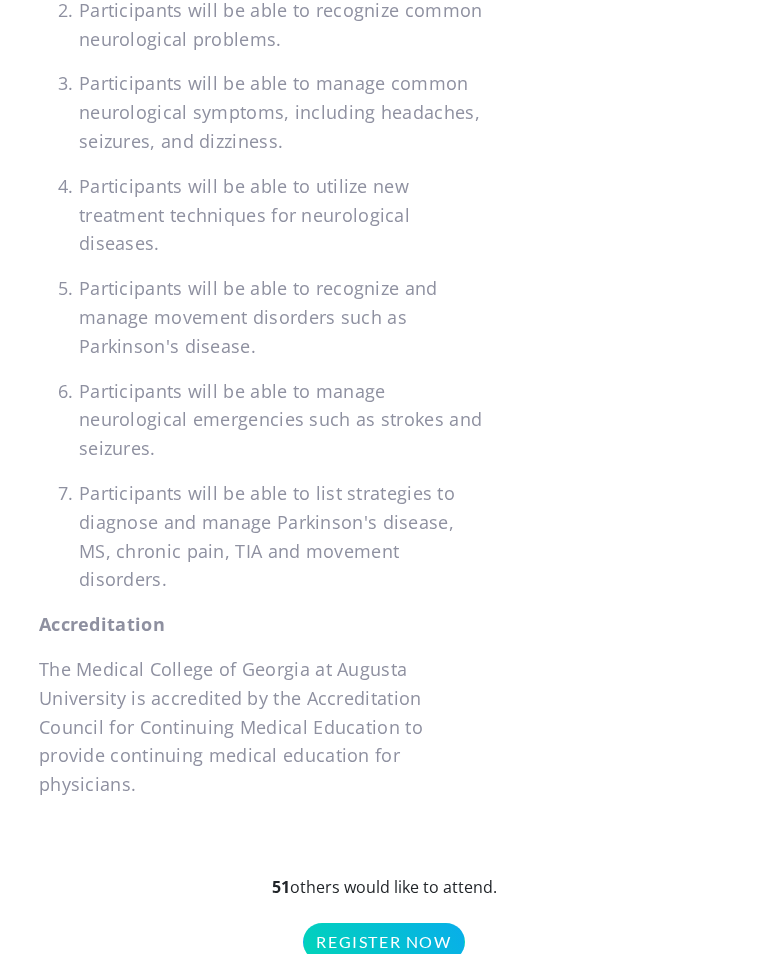 click on "Register Now" at bounding box center (383, 942) 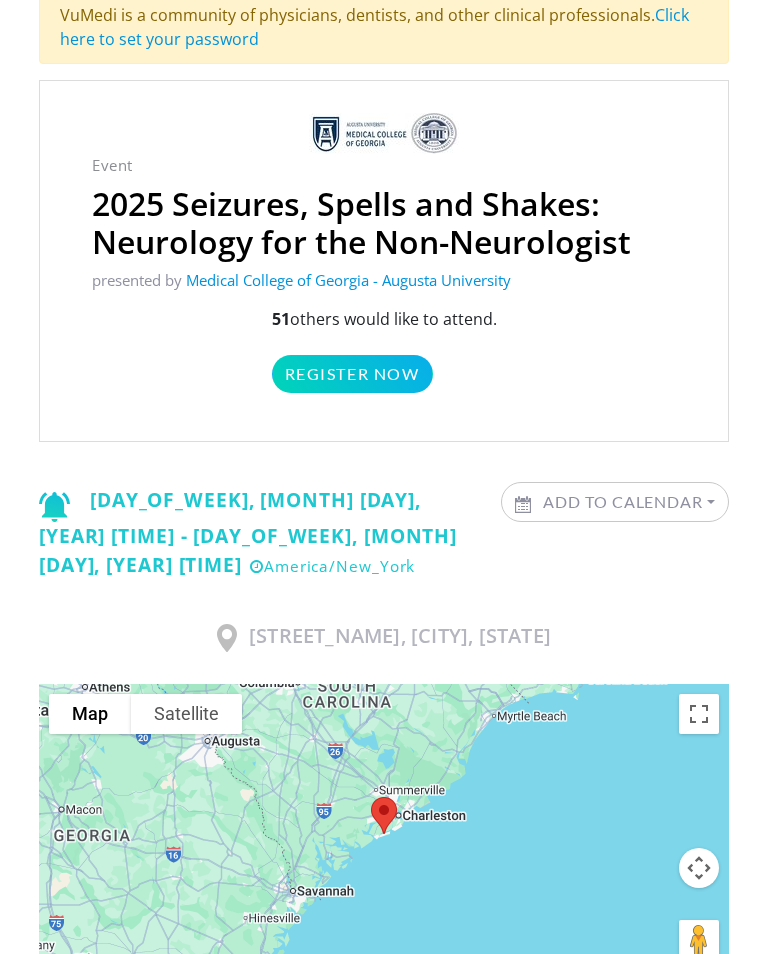 scroll, scrollTop: 0, scrollLeft: 0, axis: both 